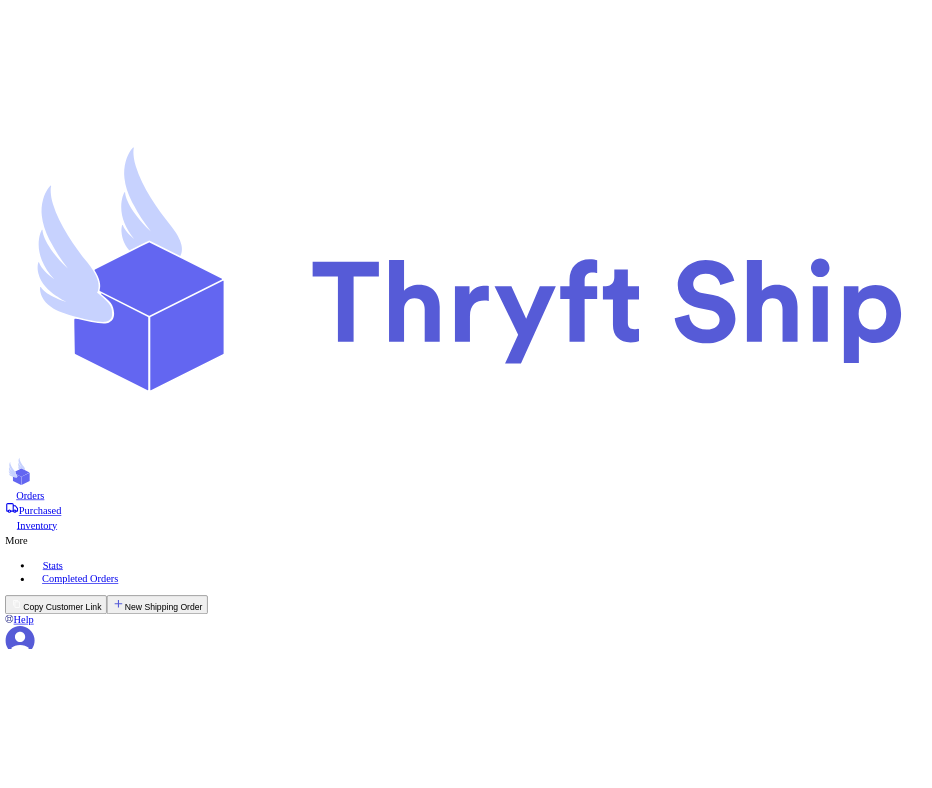 scroll, scrollTop: 0, scrollLeft: 0, axis: both 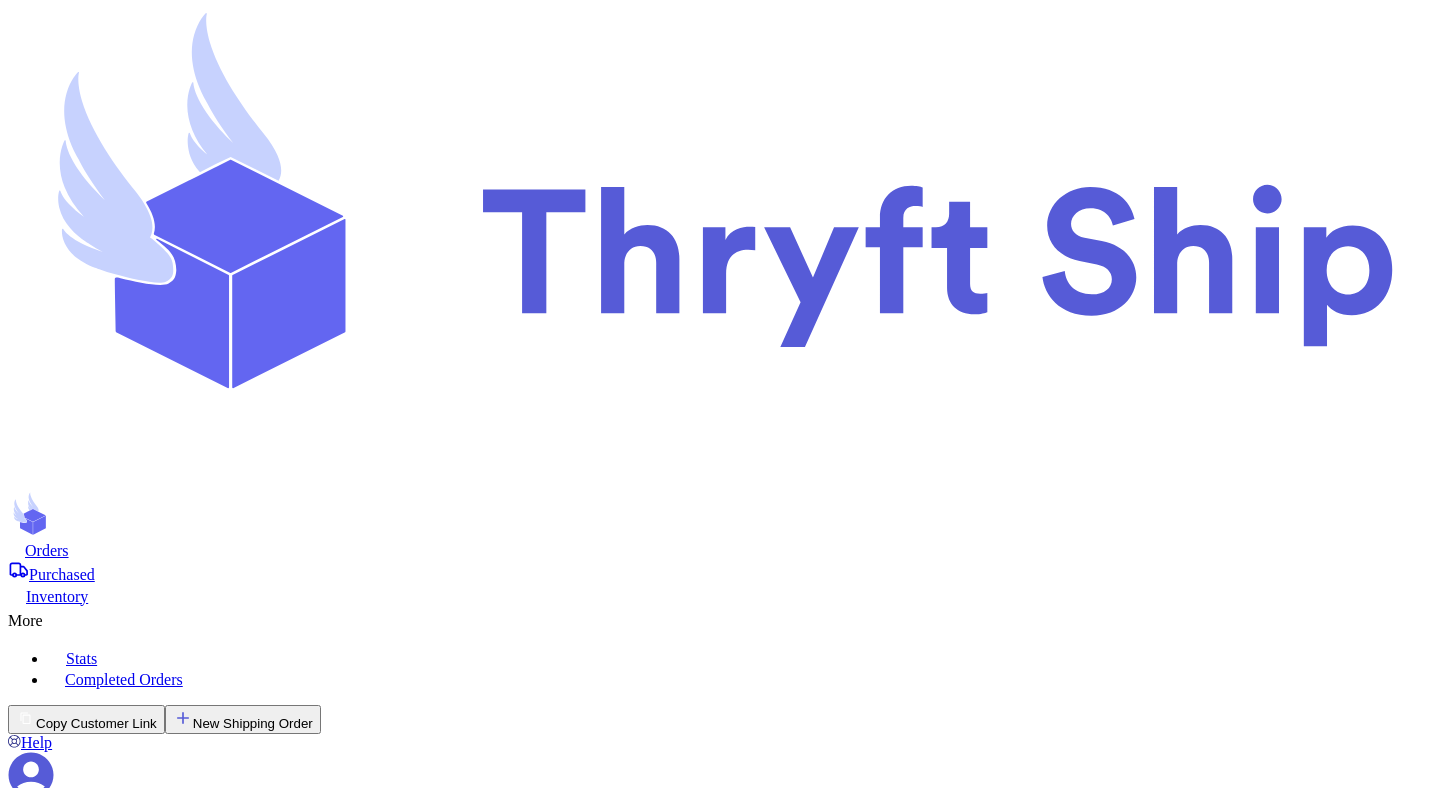 click on "Purchase Date" at bounding box center [216, 3640] 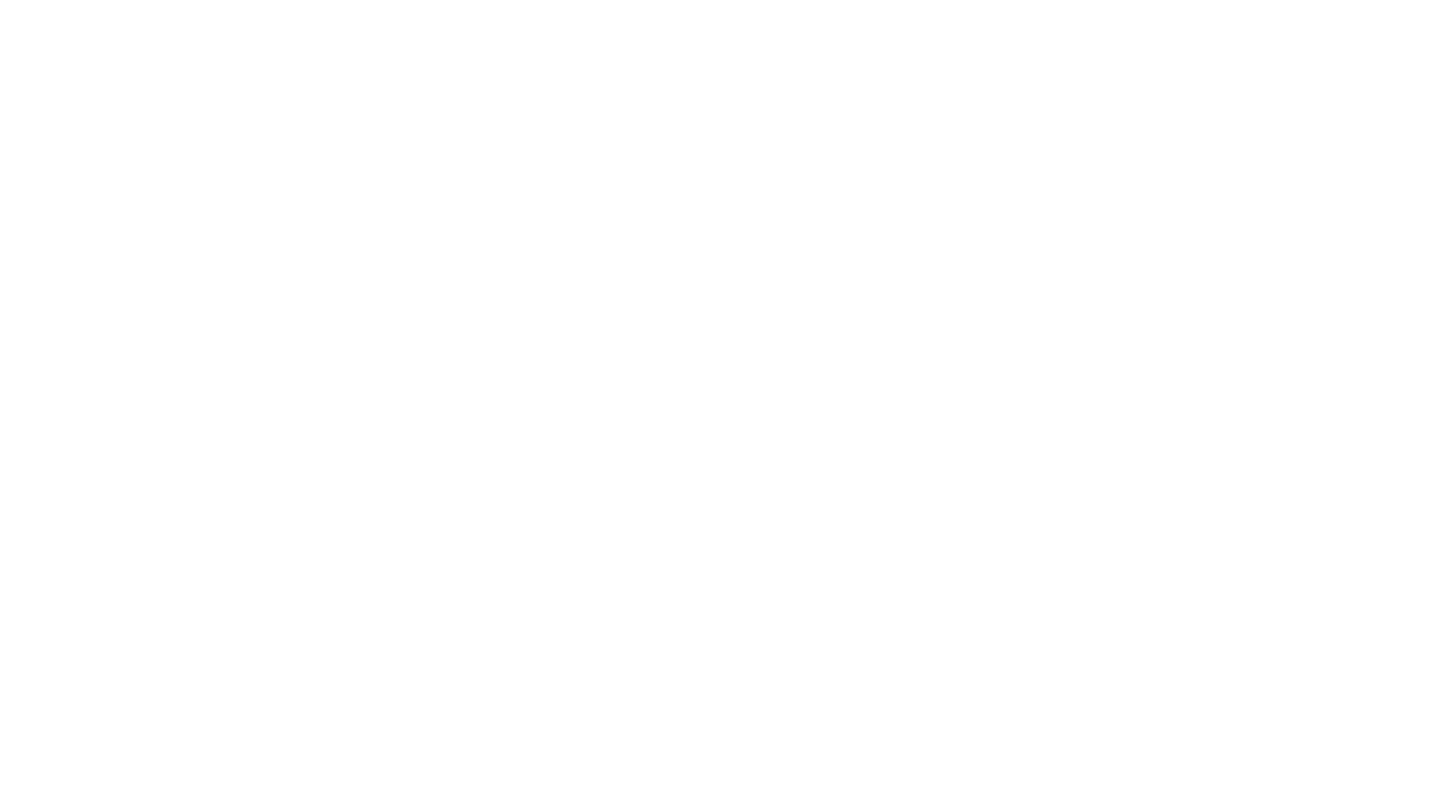 scroll, scrollTop: 0, scrollLeft: 0, axis: both 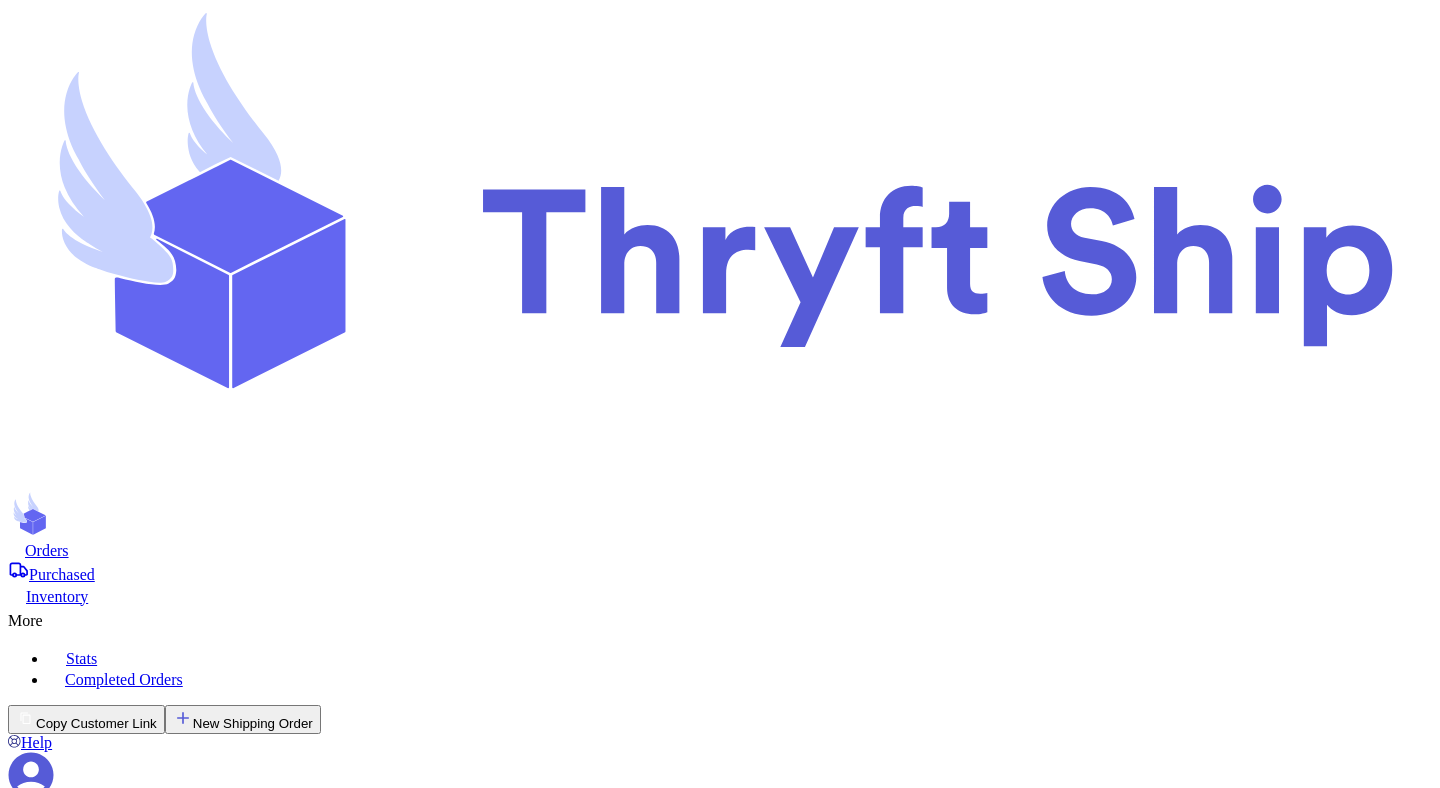 click on "Order # [ORDER_ID] Order Cost: $ [PRICE] ( 1 )  Label vale r + 1 testing addy override should be JC [STREET_NUMBER] [STREET_NAME] [CITY], [STATE] [POSTAL_CODE] Current Status:  In Transit Tracking: [TRACKING_NUMBER] Box or Hard Packaging 📦 : [WEIGHT]  oz $ [PRICE] Request refund Mark As Complete Schedule Pickup" at bounding box center (720, 5367) 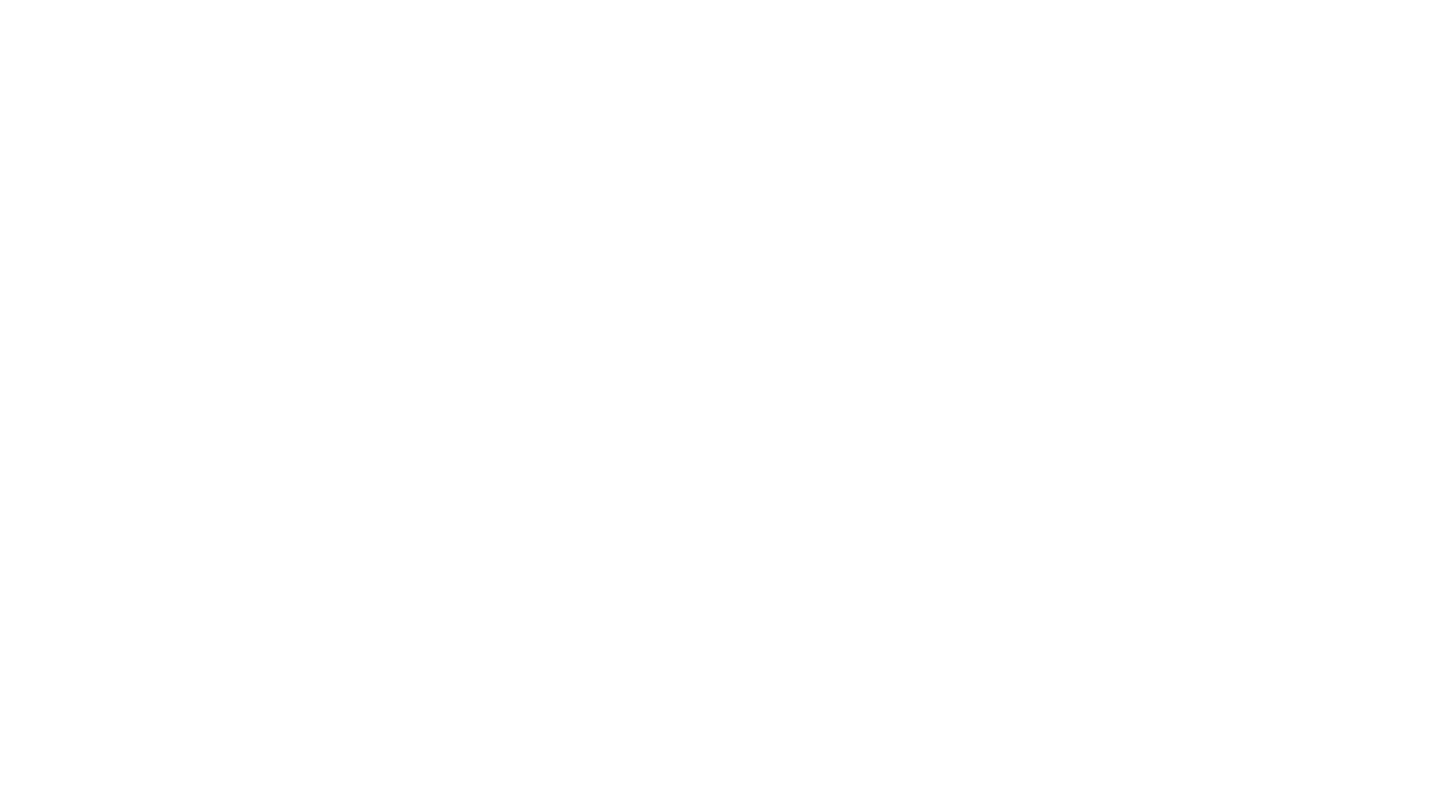scroll, scrollTop: 0, scrollLeft: 0, axis: both 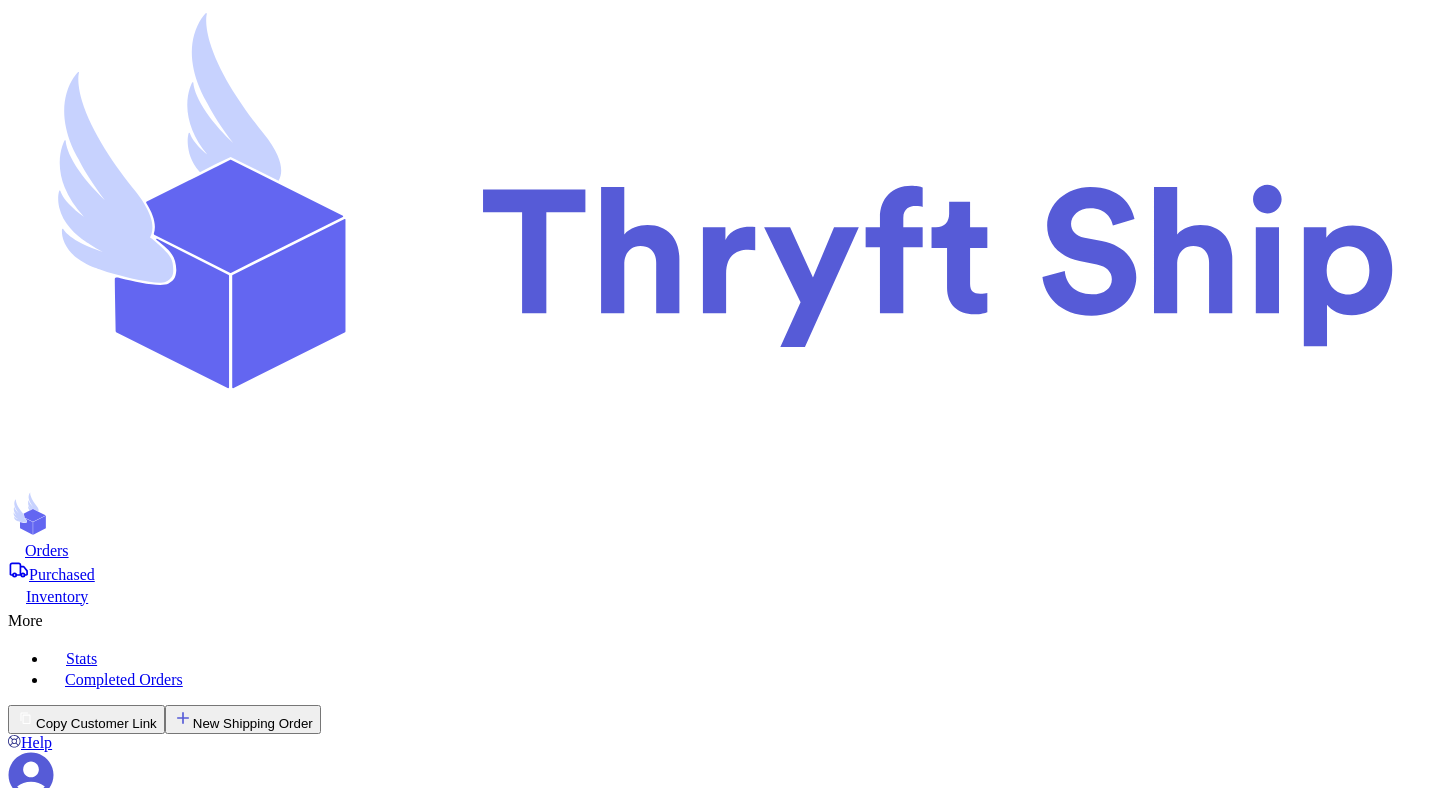 click on "[DATE]" at bounding box center [270, 3776] 